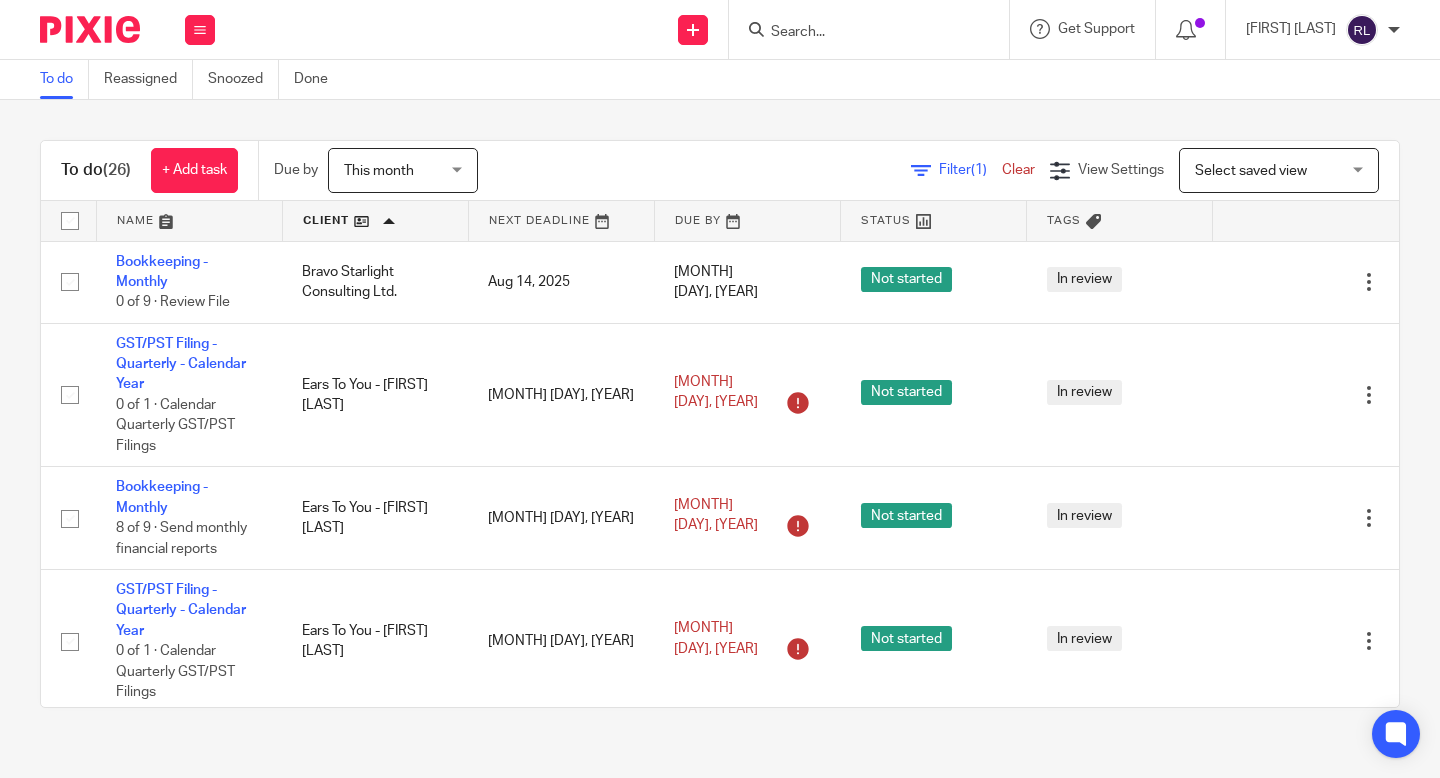 scroll, scrollTop: 0, scrollLeft: 0, axis: both 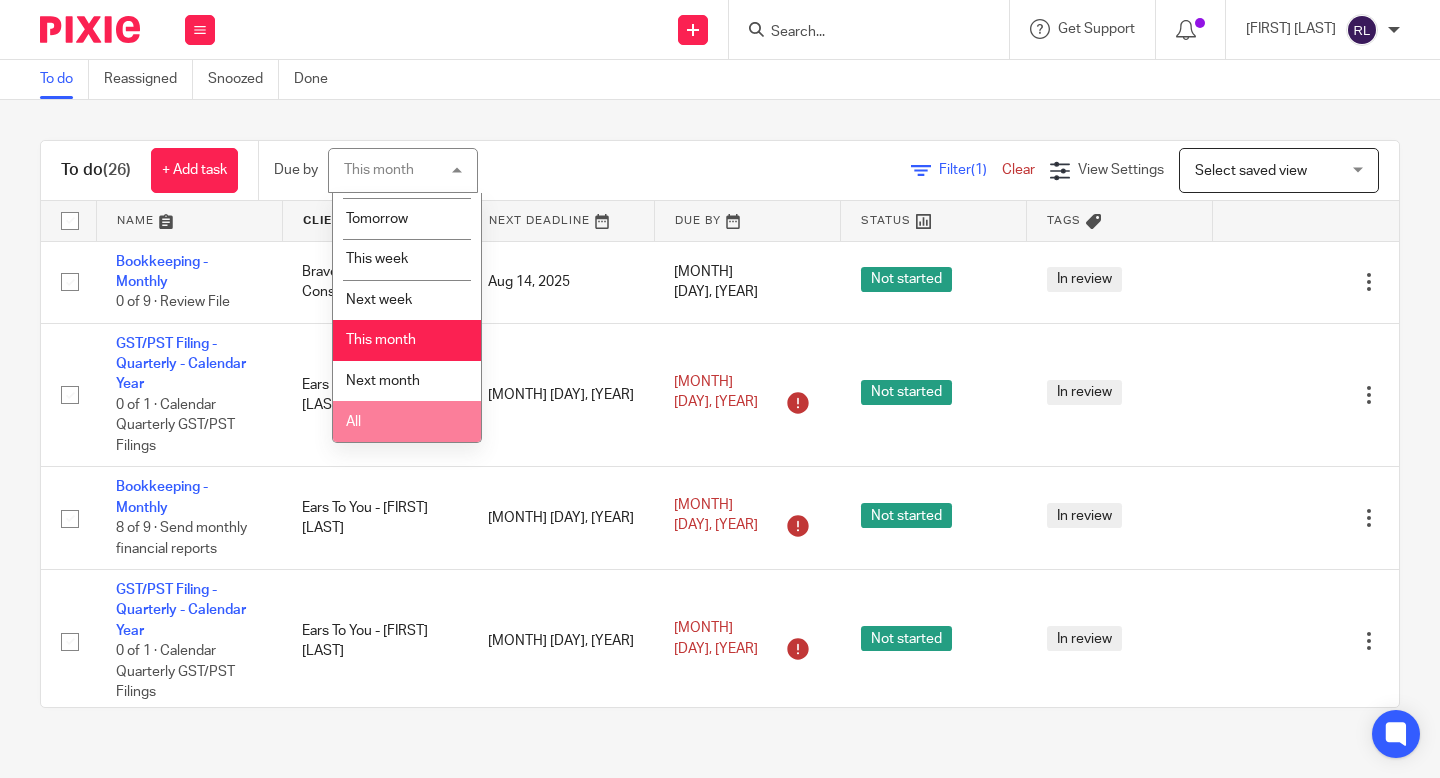 click on "All" at bounding box center (407, 421) 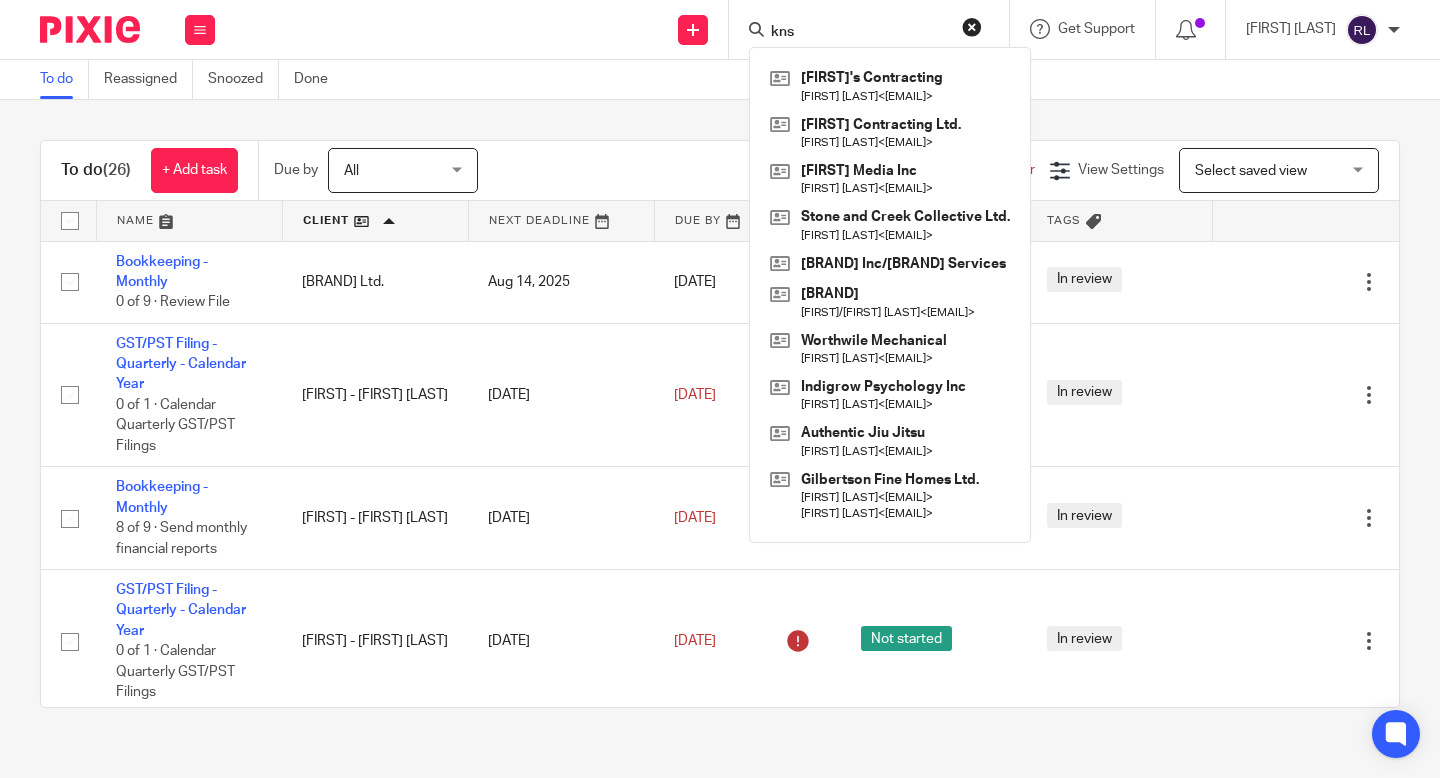 scroll, scrollTop: 0, scrollLeft: 0, axis: both 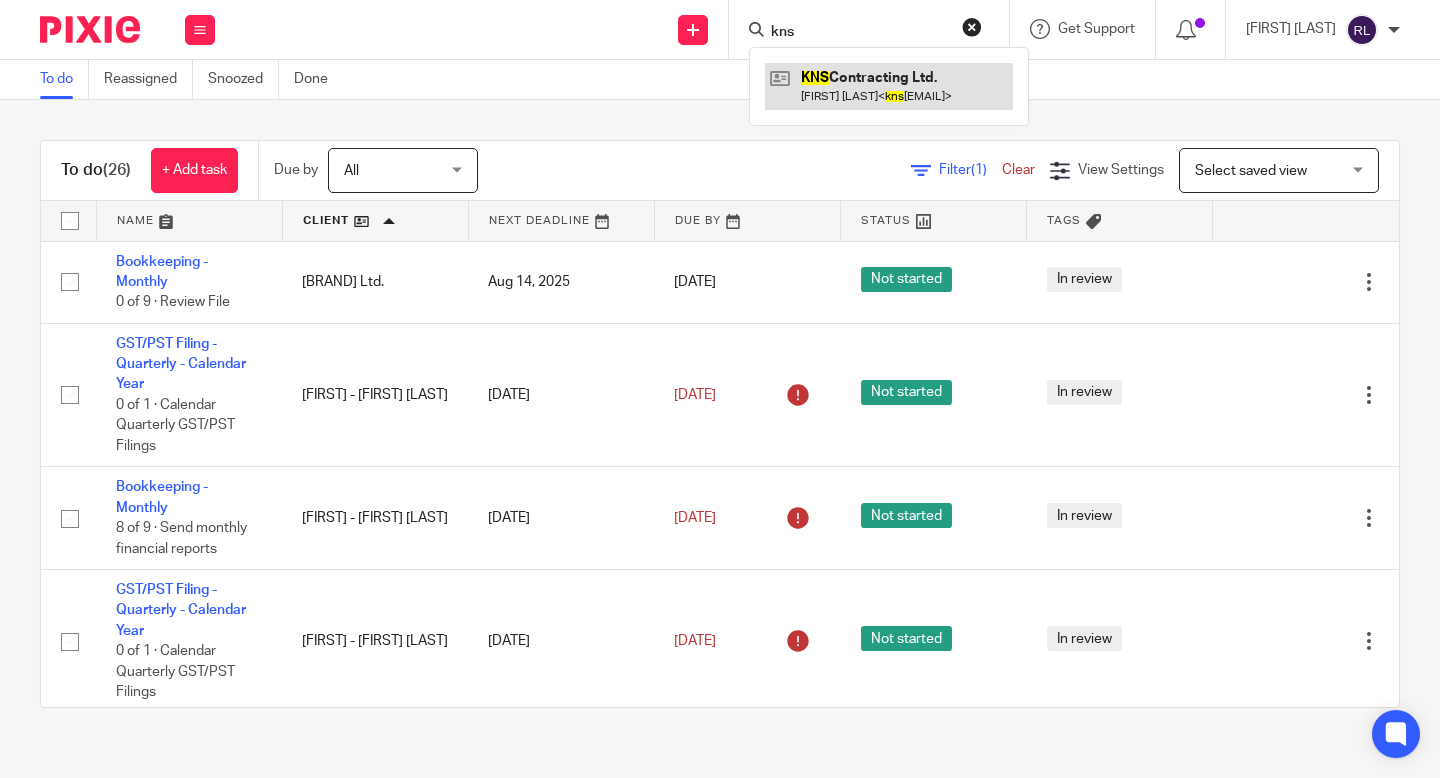 type on "kns" 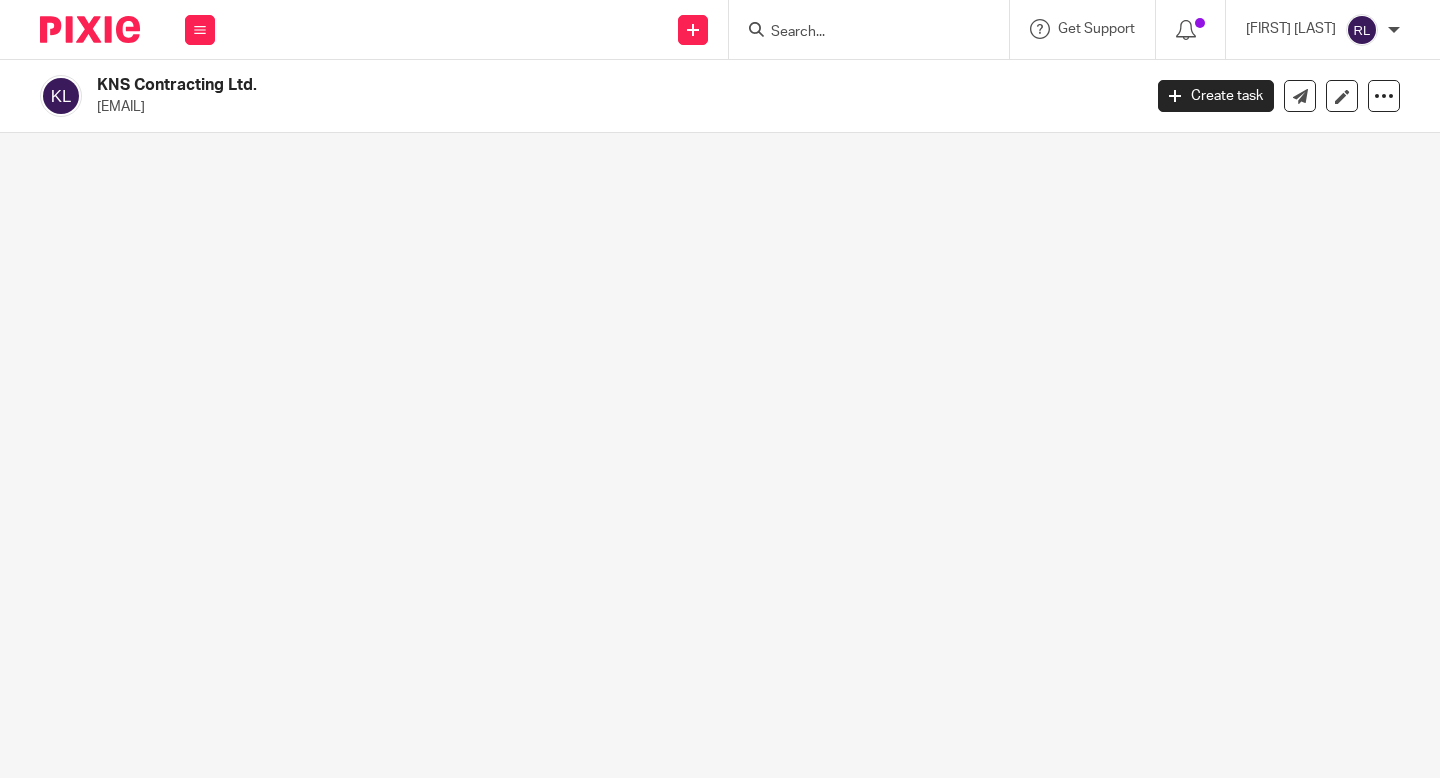 scroll, scrollTop: 0, scrollLeft: 0, axis: both 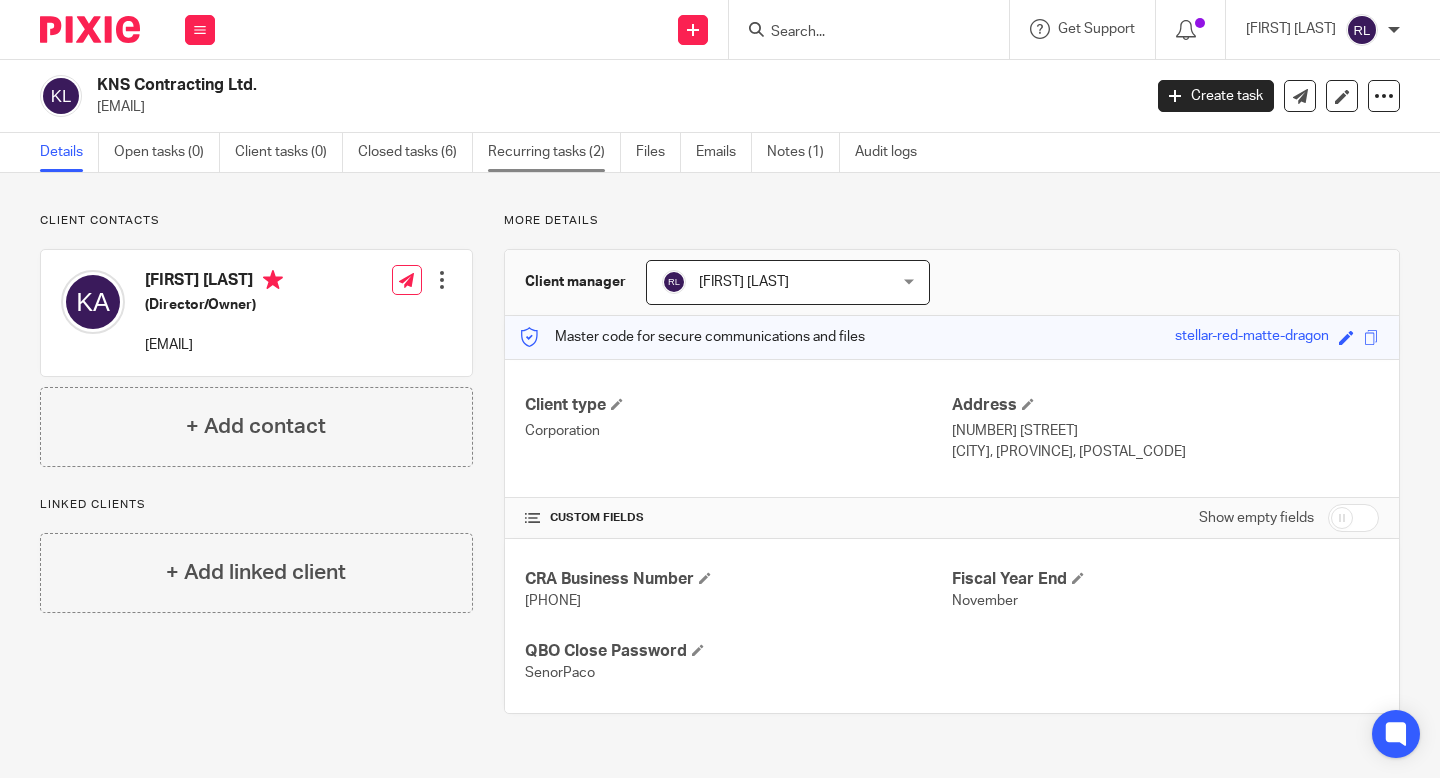 click on "Recurring tasks (2)" at bounding box center [554, 152] 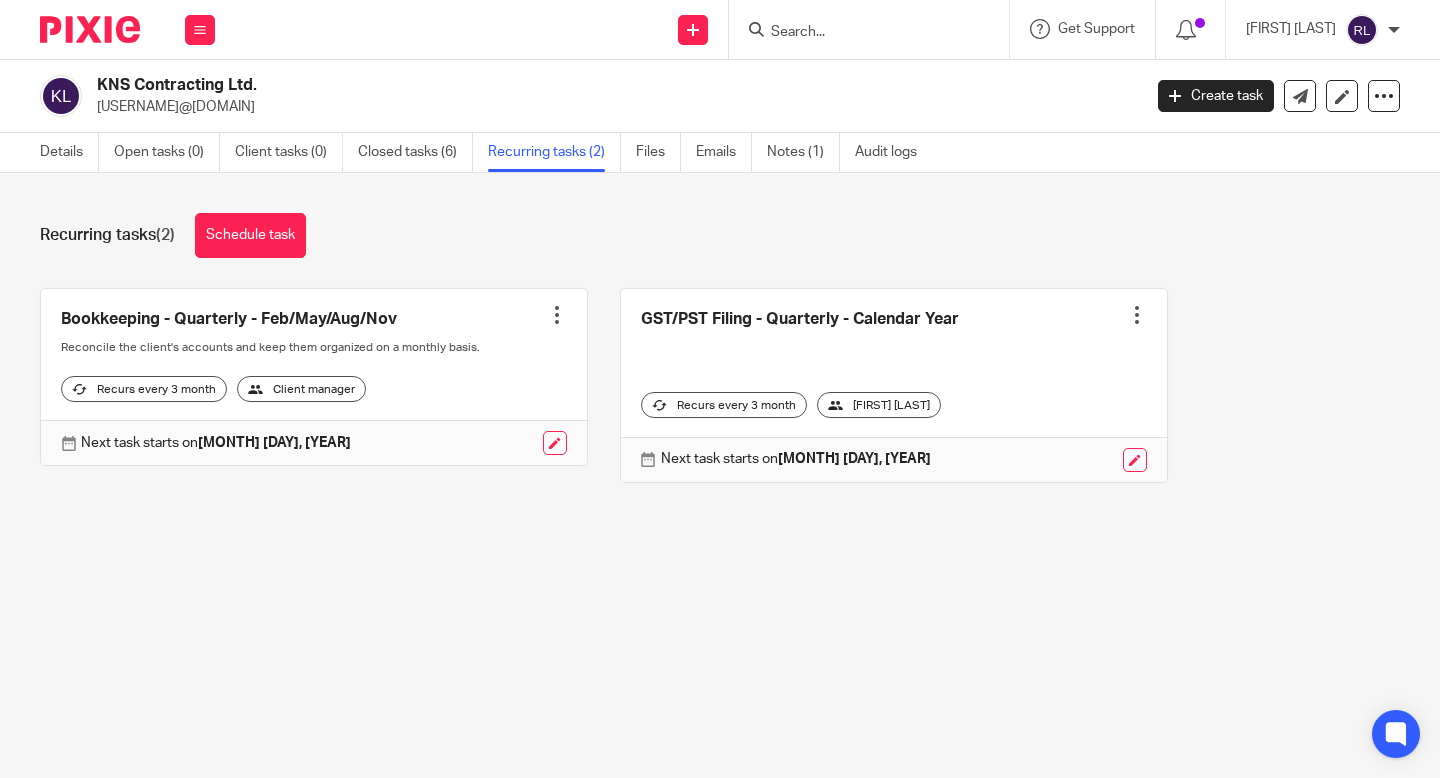 scroll, scrollTop: 0, scrollLeft: 0, axis: both 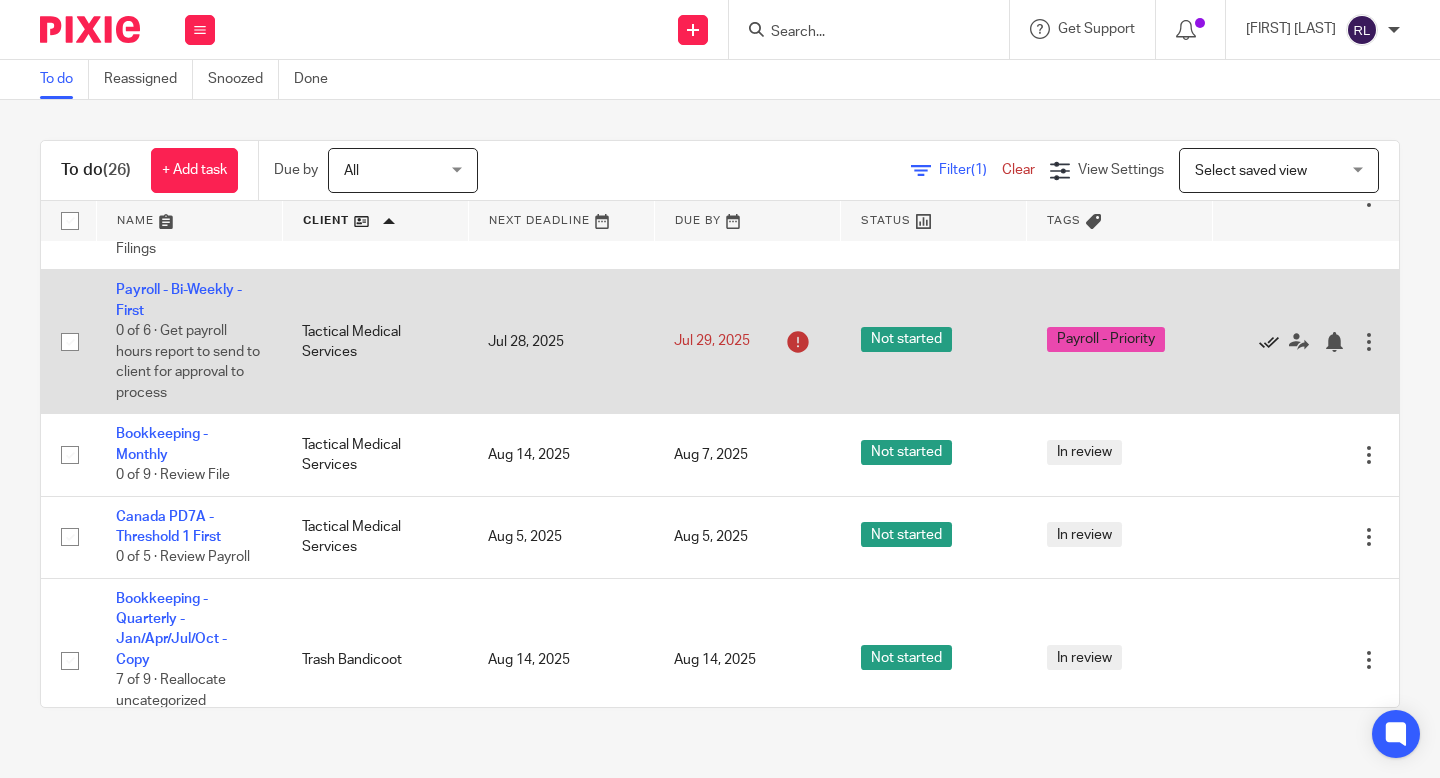 click at bounding box center [1269, 342] 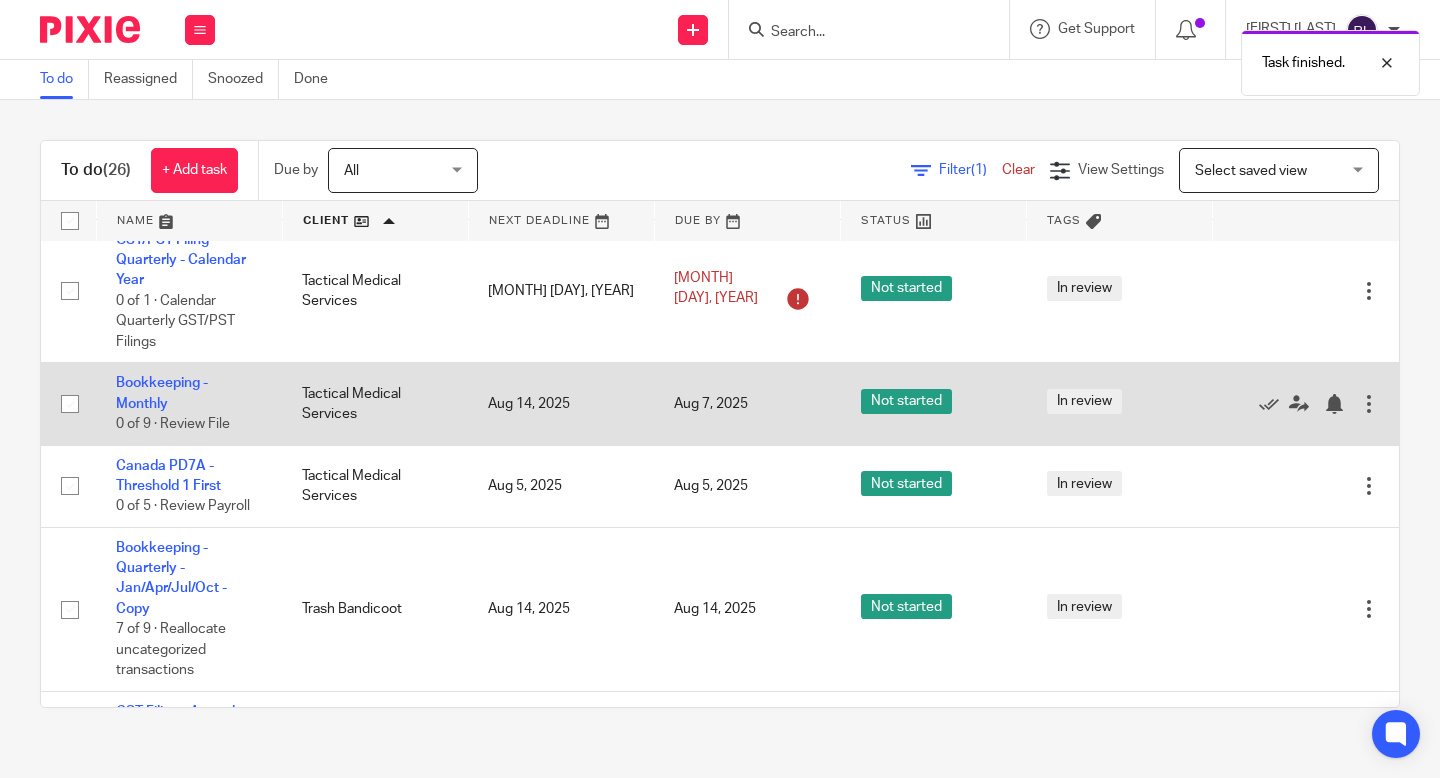 scroll, scrollTop: 1922, scrollLeft: 0, axis: vertical 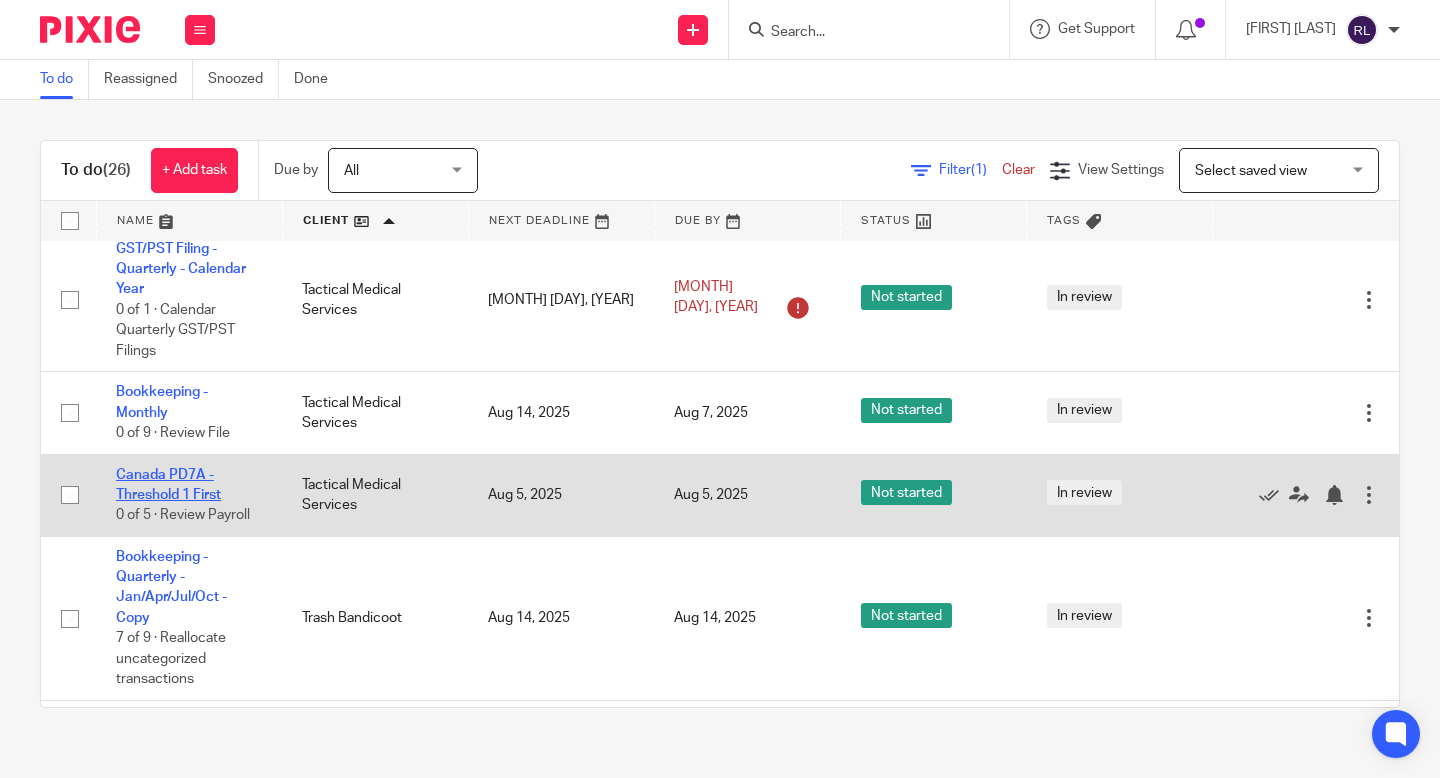 click on "Canada PD7A - Threshold 1 First" at bounding box center [168, 485] 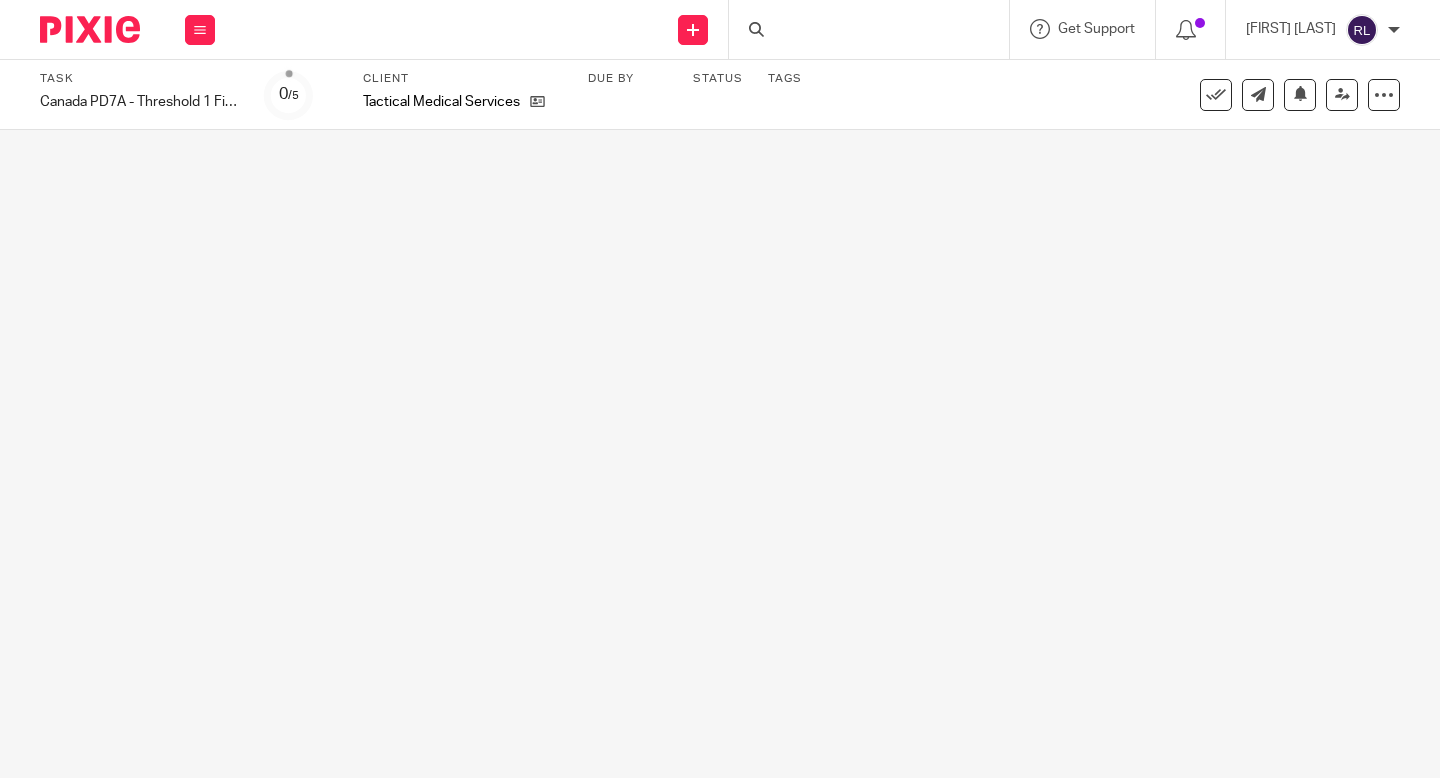 scroll, scrollTop: 0, scrollLeft: 0, axis: both 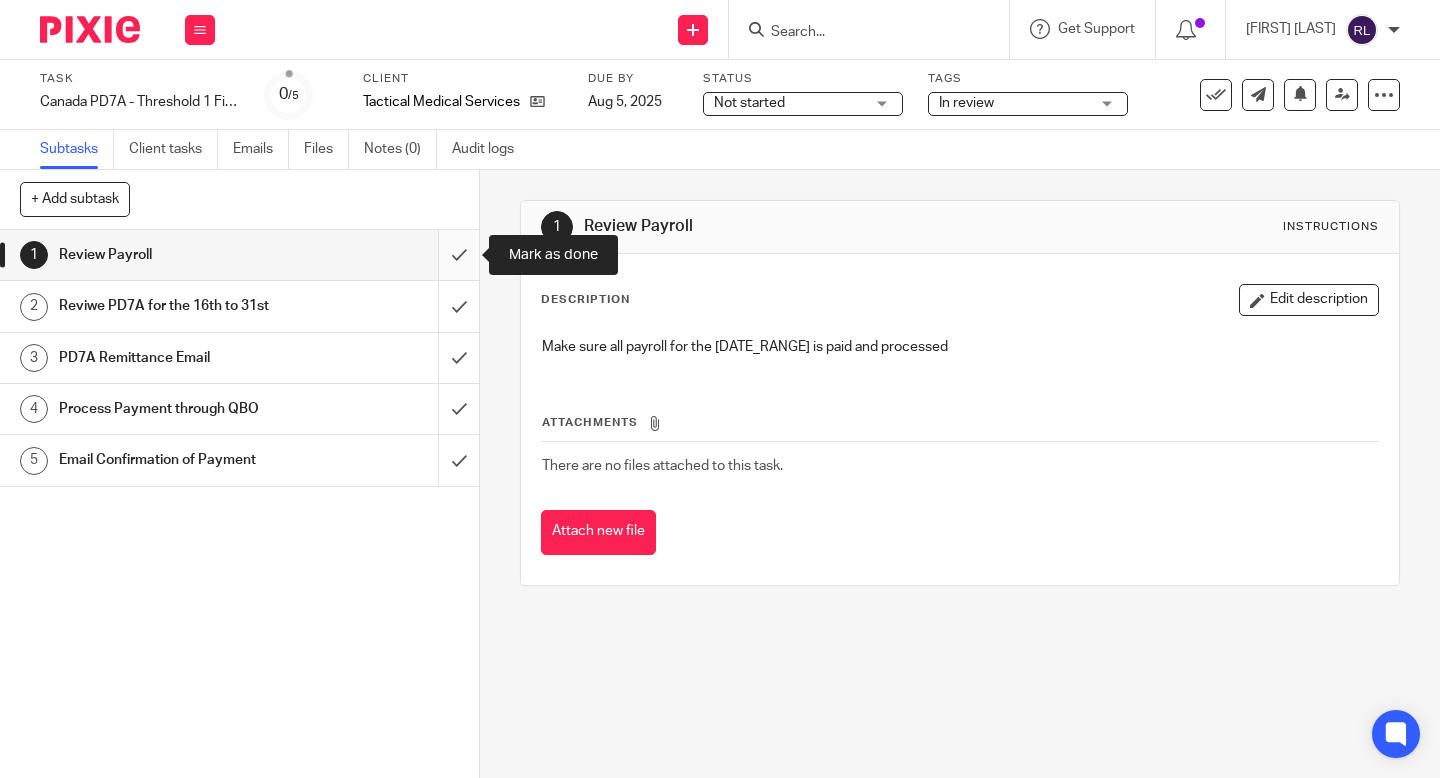 click at bounding box center (239, 255) 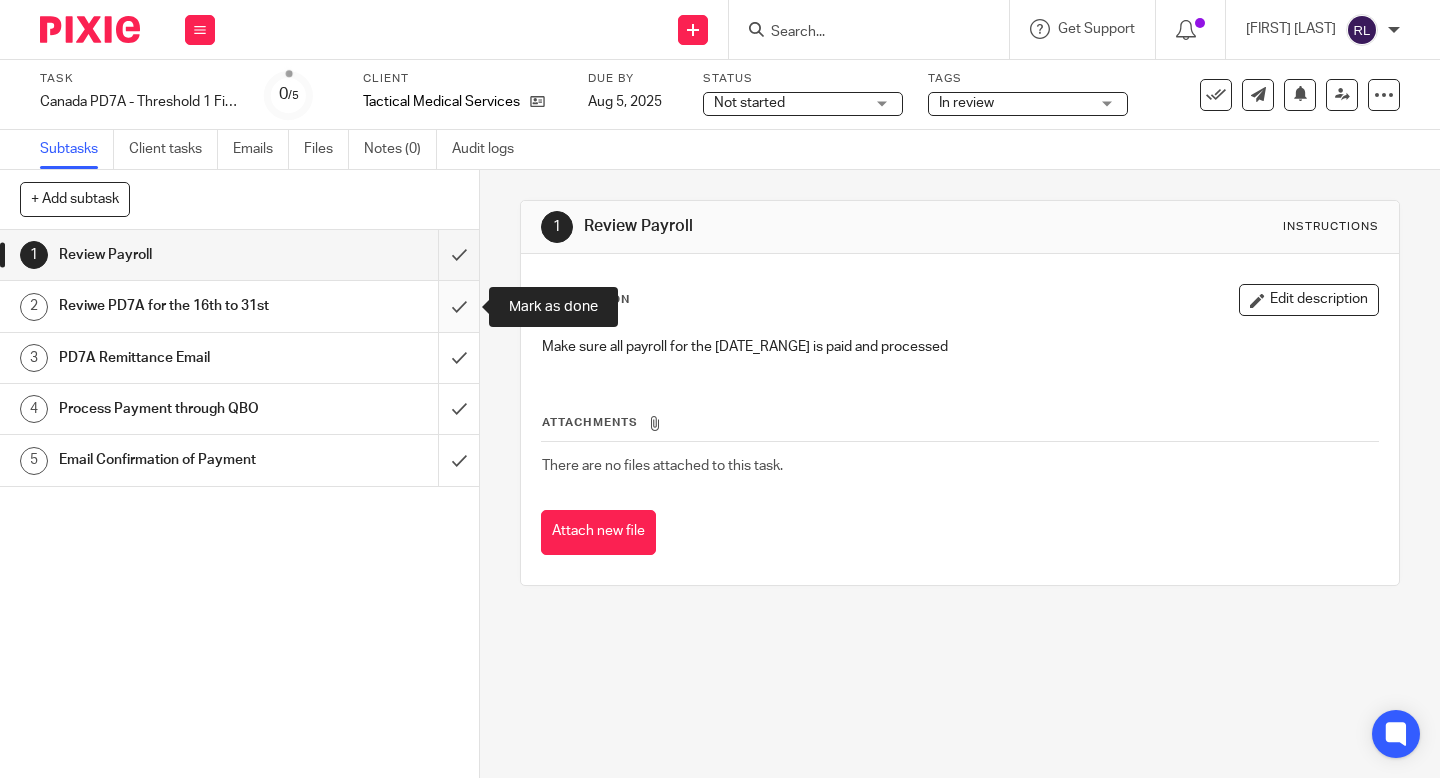 click at bounding box center [239, 306] 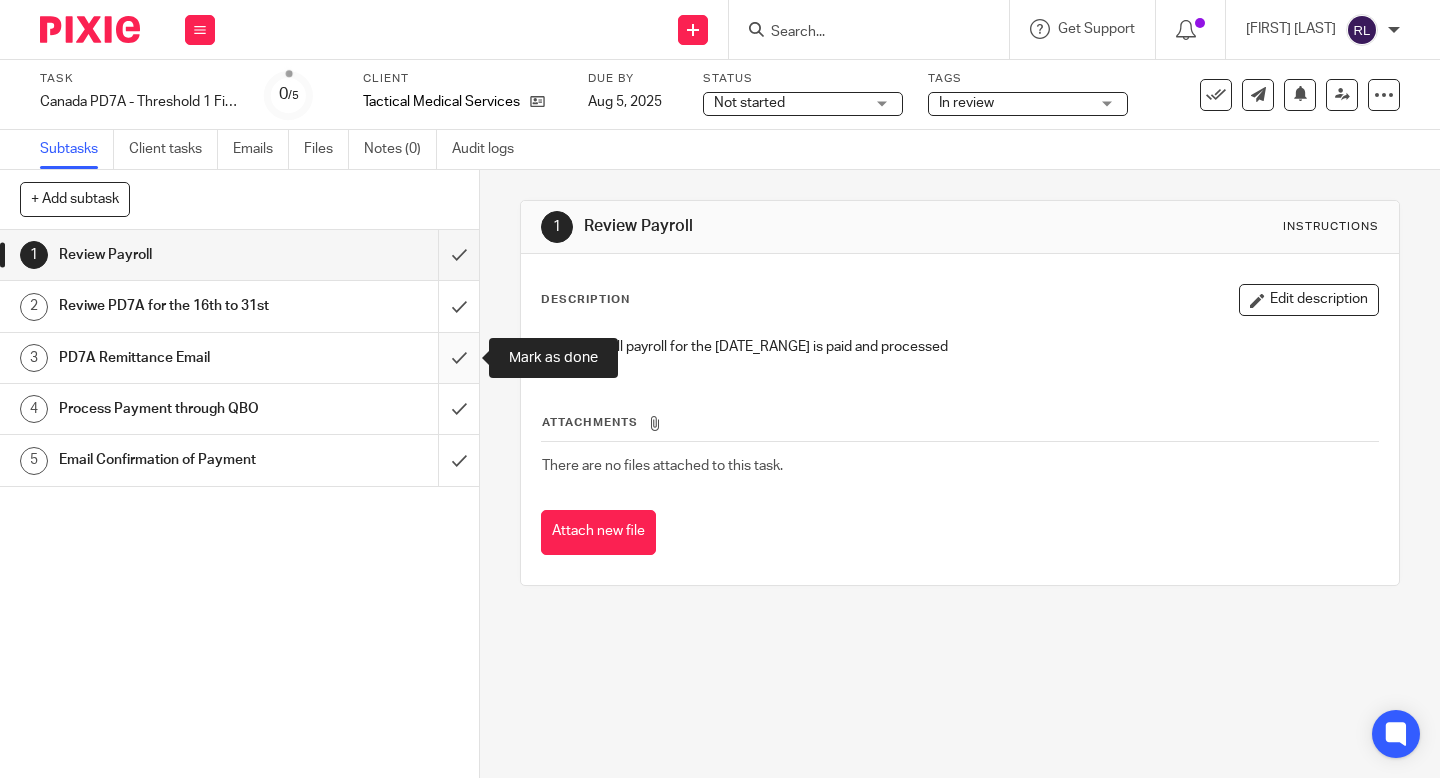 click at bounding box center (239, 358) 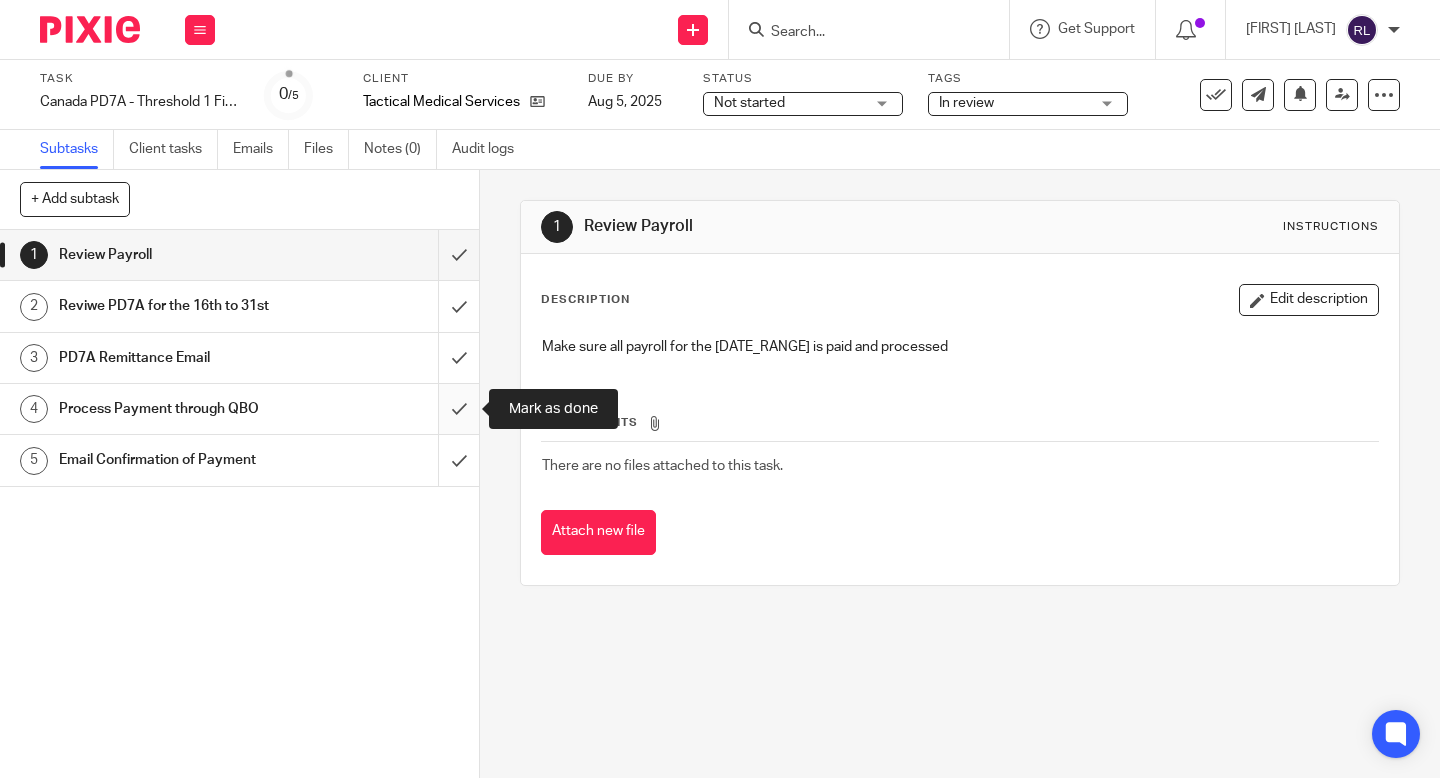 click at bounding box center (239, 409) 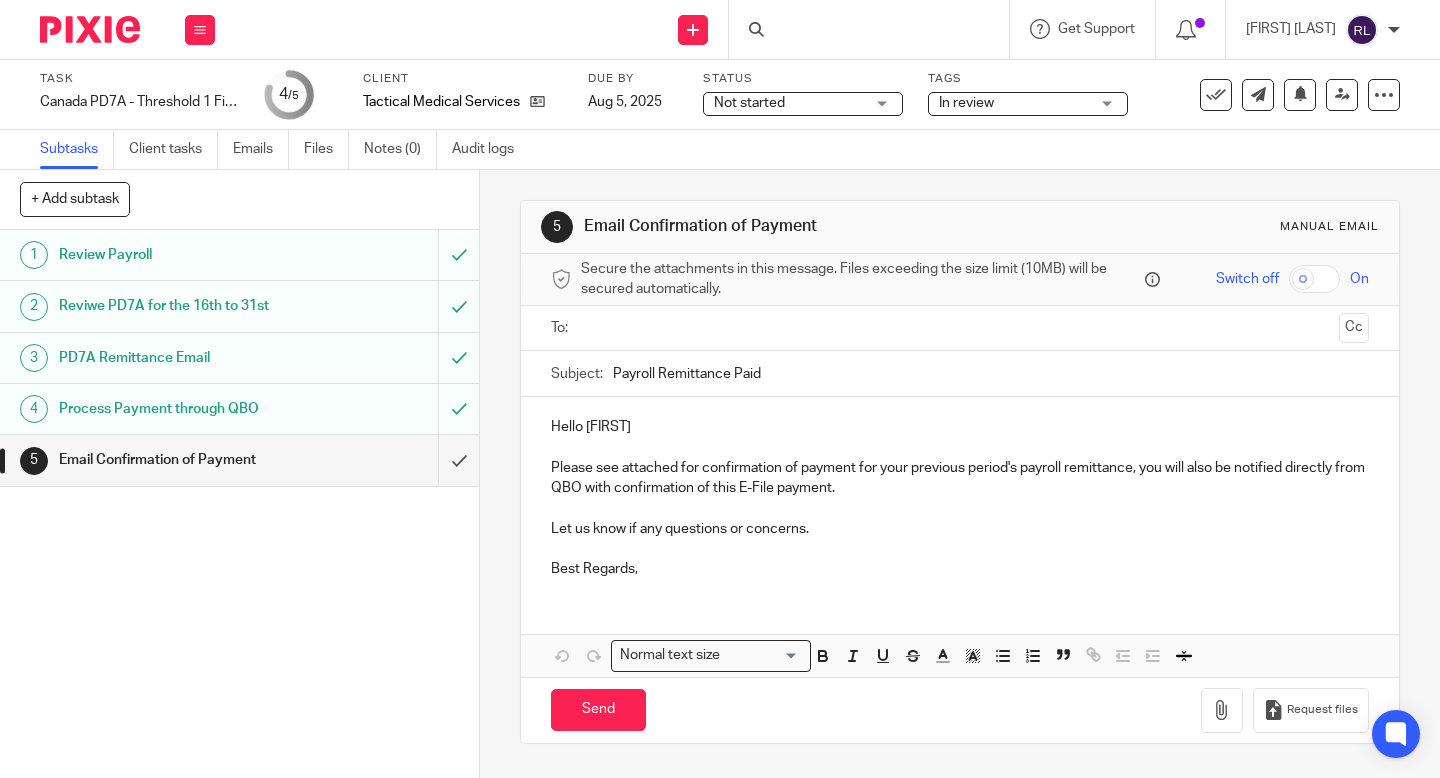scroll, scrollTop: 0, scrollLeft: 0, axis: both 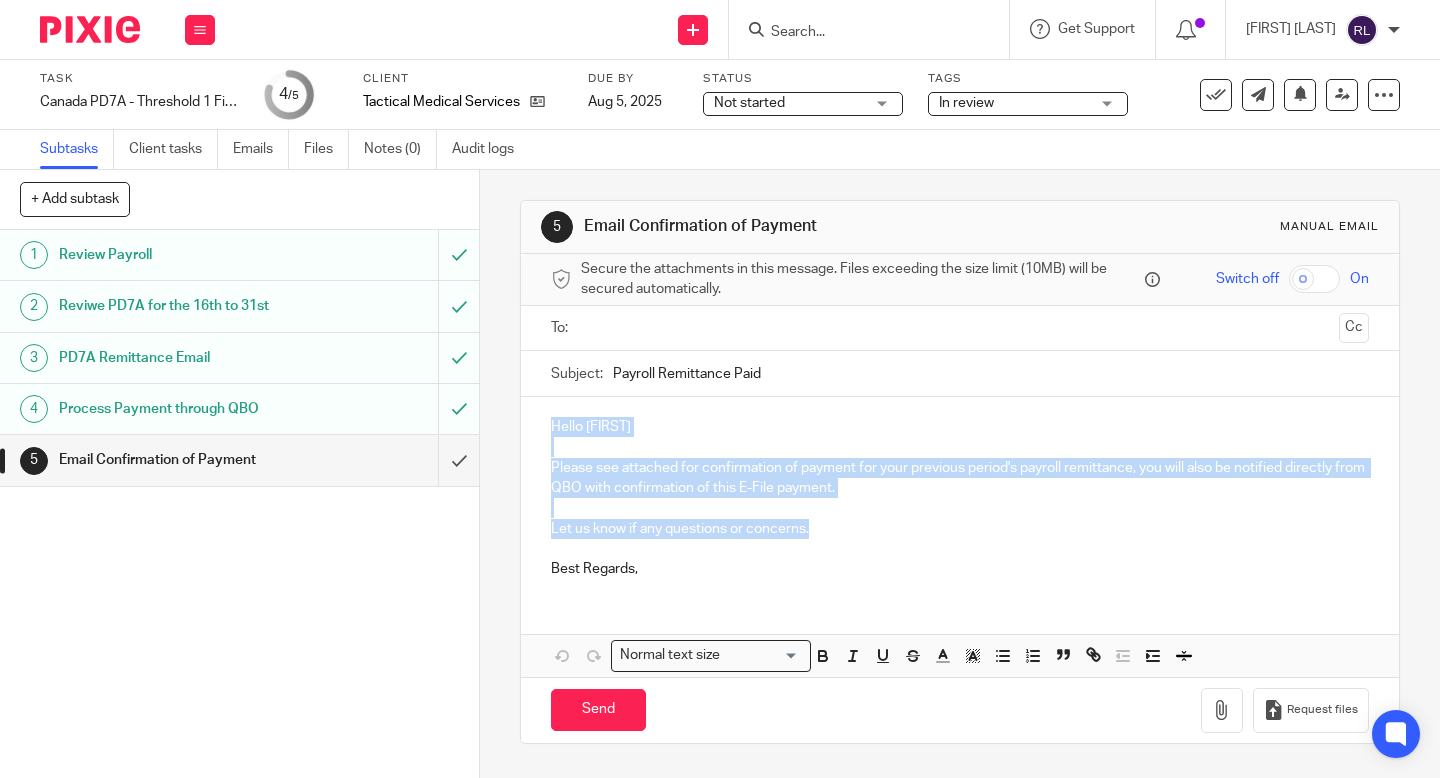 drag, startPoint x: 816, startPoint y: 528, endPoint x: 539, endPoint y: 424, distance: 295.88004 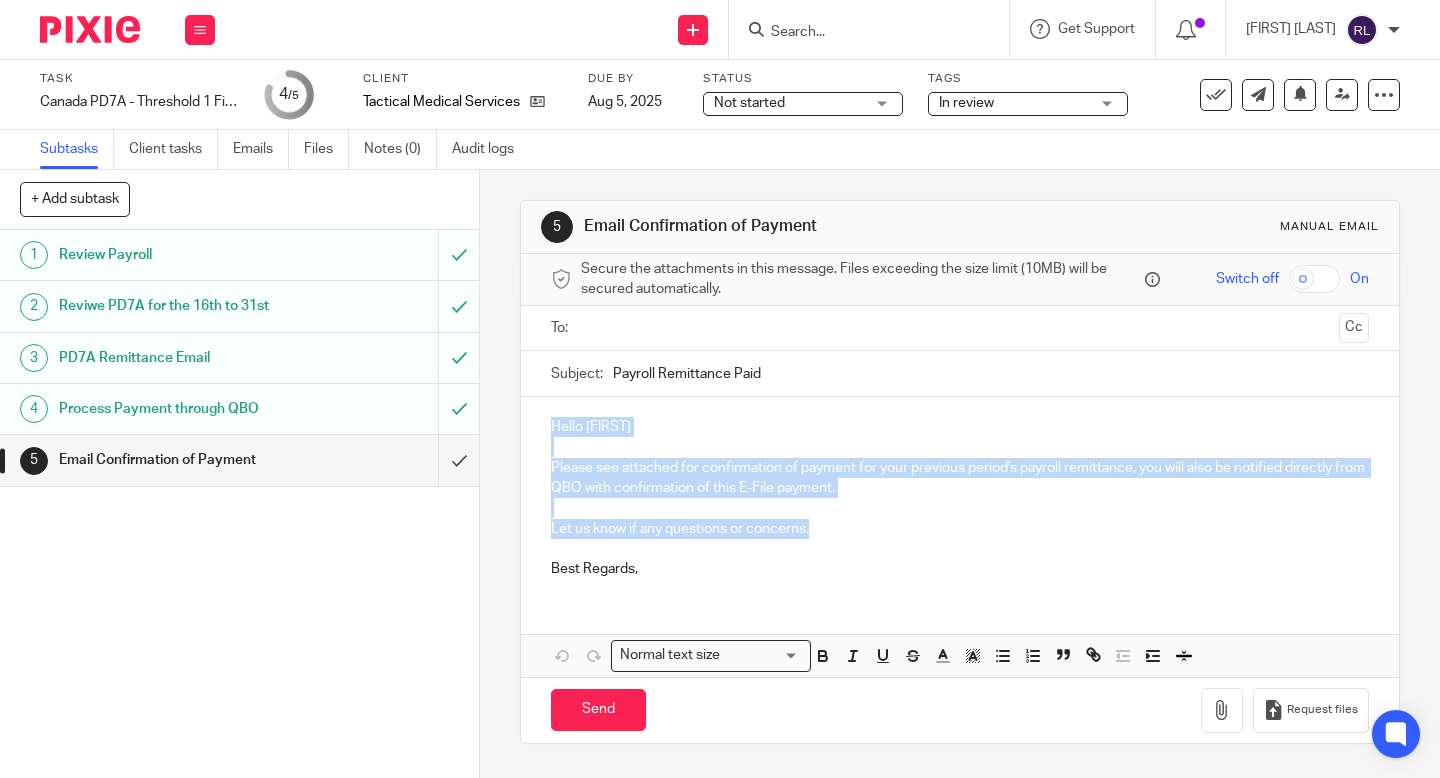 click on "Hello Brad Please see attached for confirmation of payment for your previous period's payroll remittance, you will also be notified directly from QBO with confirmation of this E-File payment. Let us know if any questions or concerns. Best Regards," at bounding box center (960, 495) 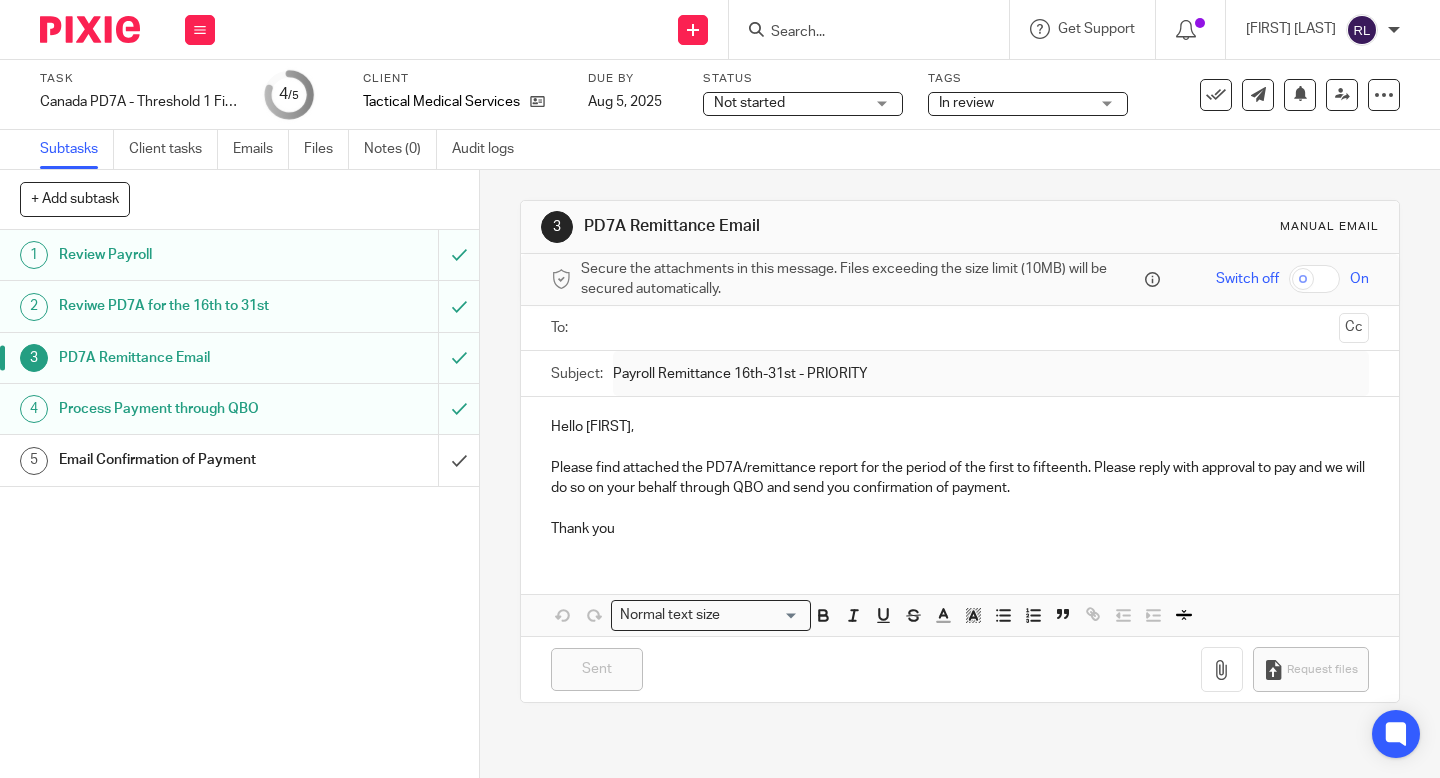 scroll, scrollTop: 0, scrollLeft: 0, axis: both 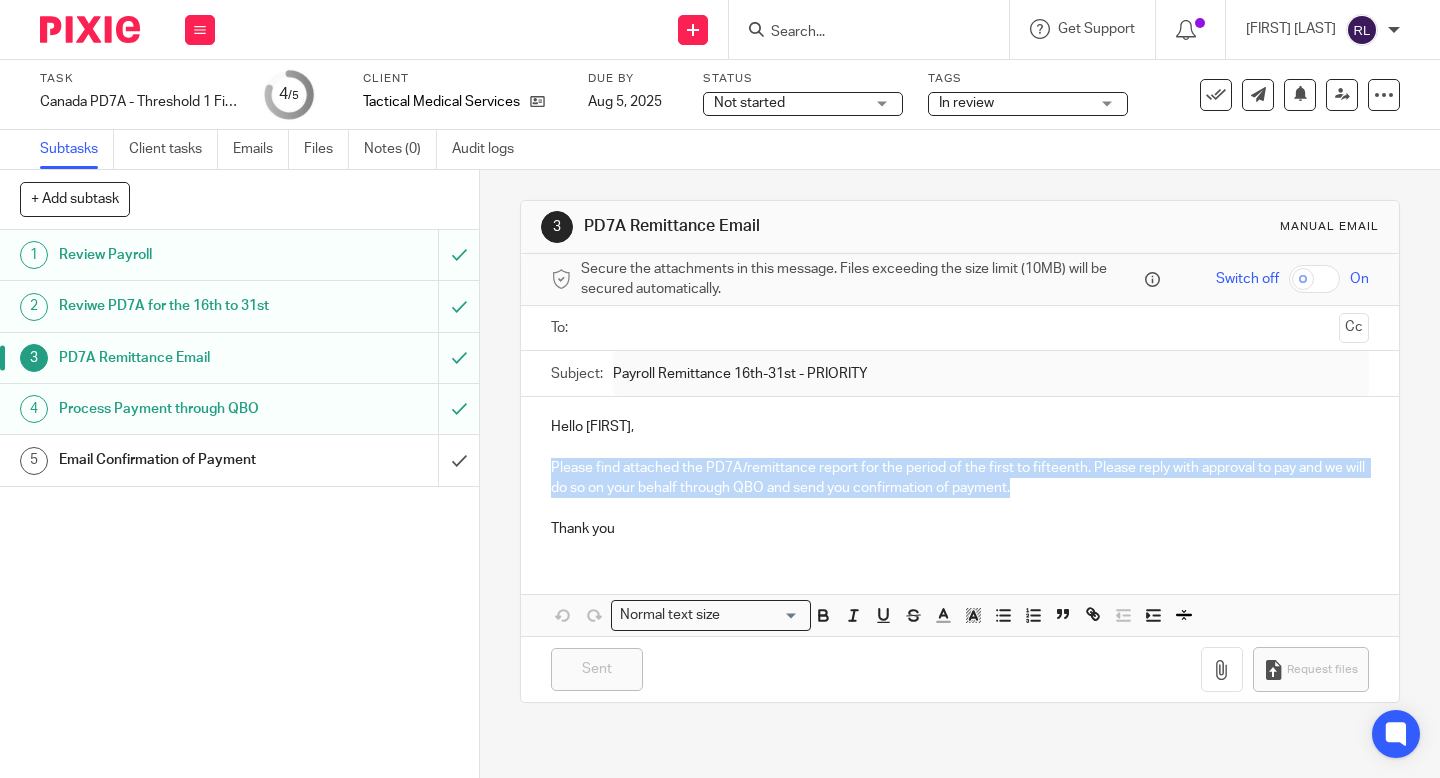 drag, startPoint x: 974, startPoint y: 487, endPoint x: 548, endPoint y: 464, distance: 426.62045 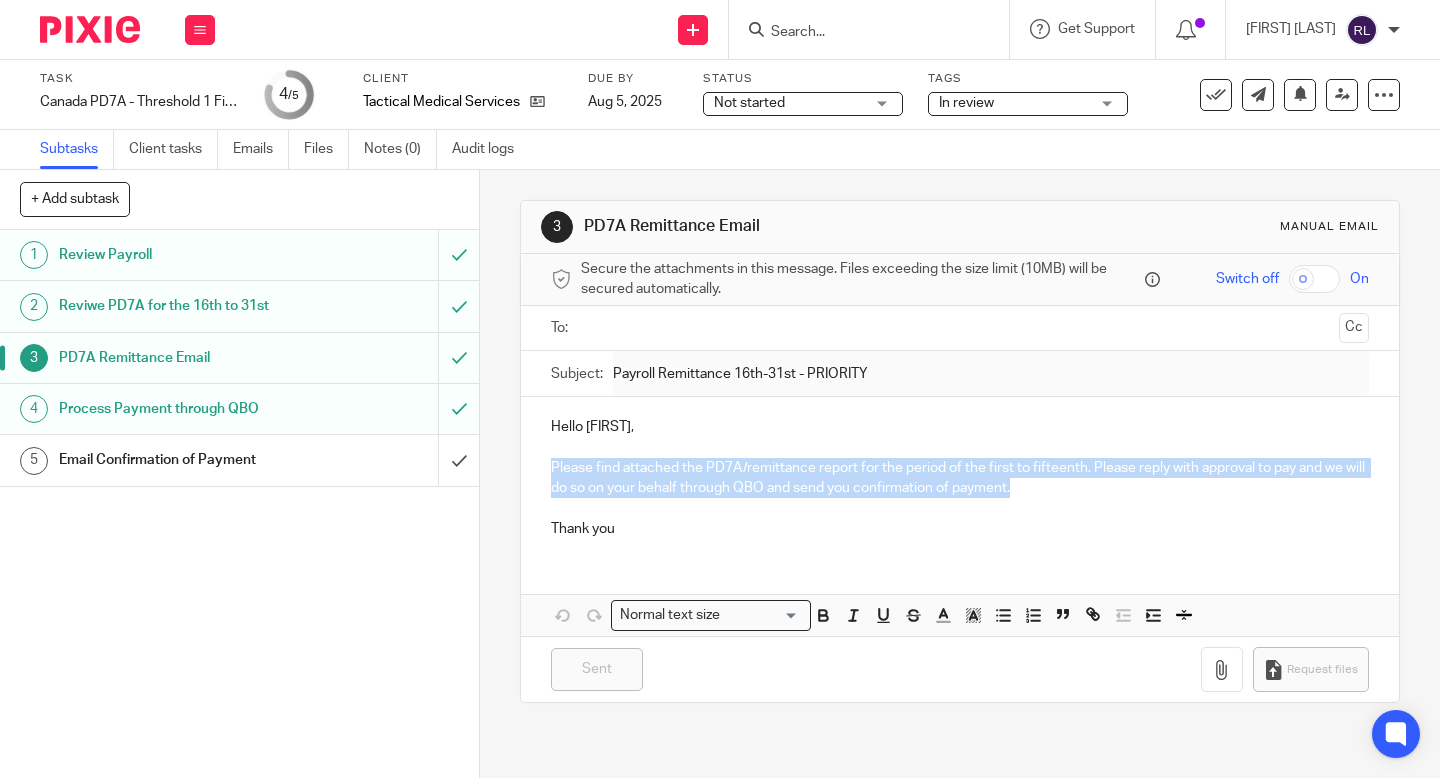 click on "Hello Brad, Please find attached the PD7A/remittance report for the period of the first to fifteenth. Please reply with approval to pay and we will do so on your behalf through QBO and send you confirmation of payment. Thank you" at bounding box center (960, 475) 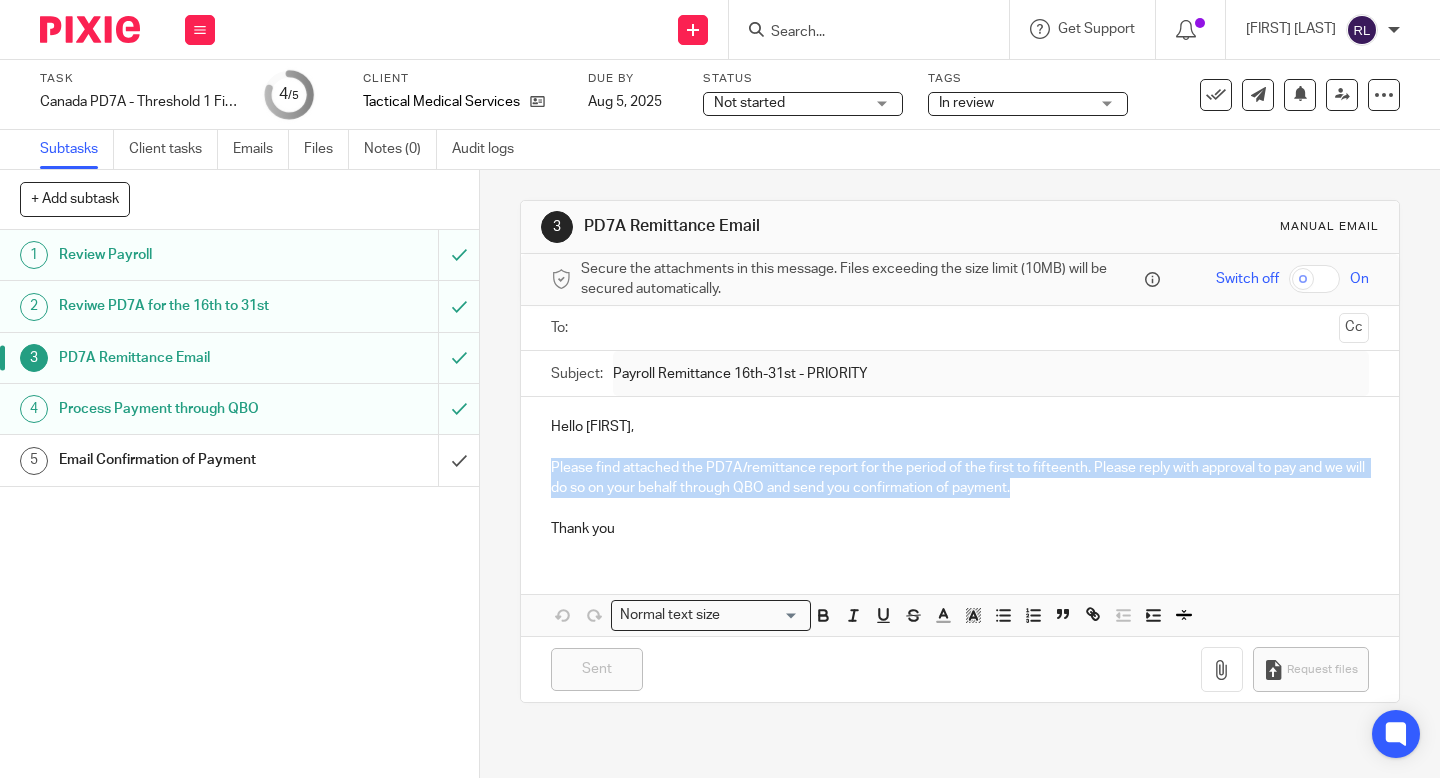 copy on "Please find attached the PD7A/remittance report for the period of the first to fifteenth. Please reply with approval to pay and we will do so on your behalf through QBO and send you confirmation of payment." 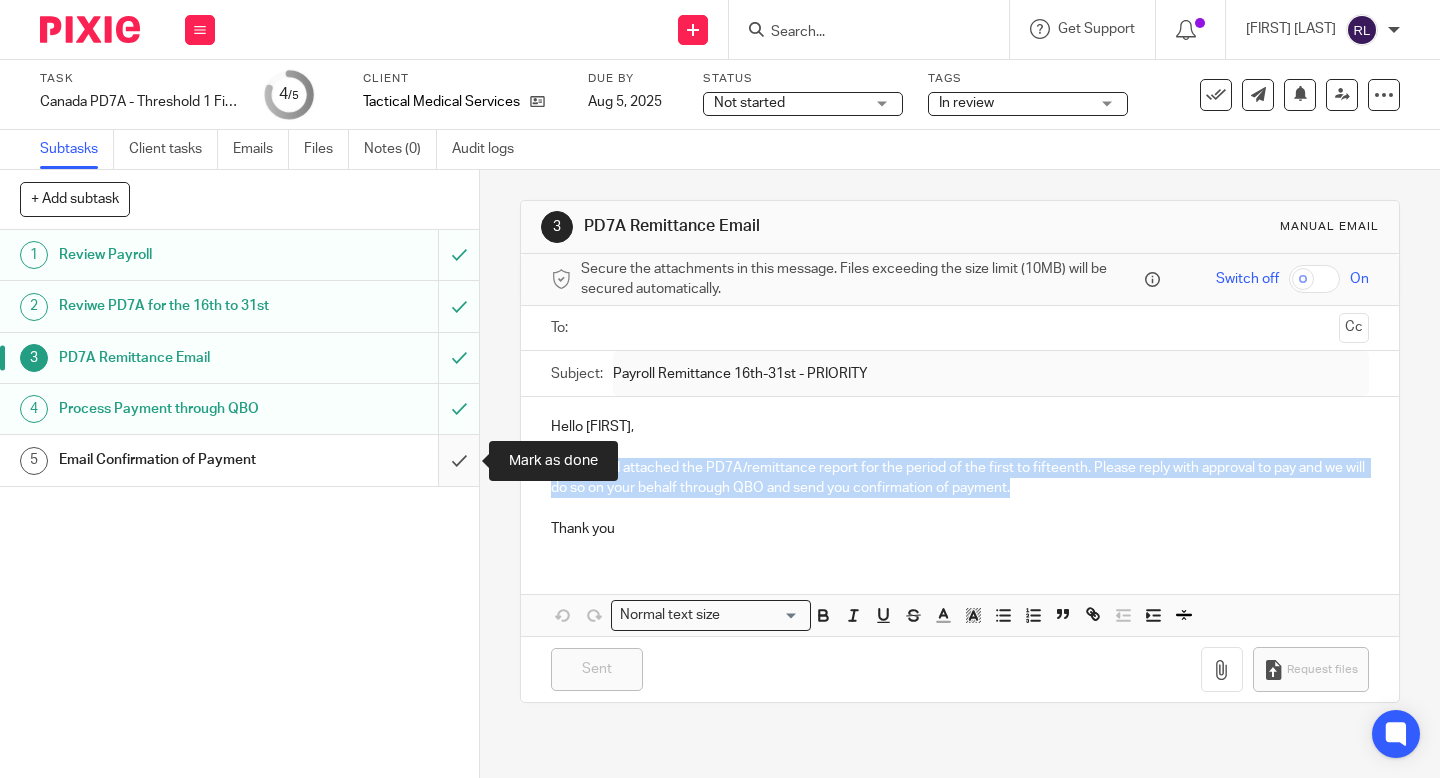 click at bounding box center (239, 460) 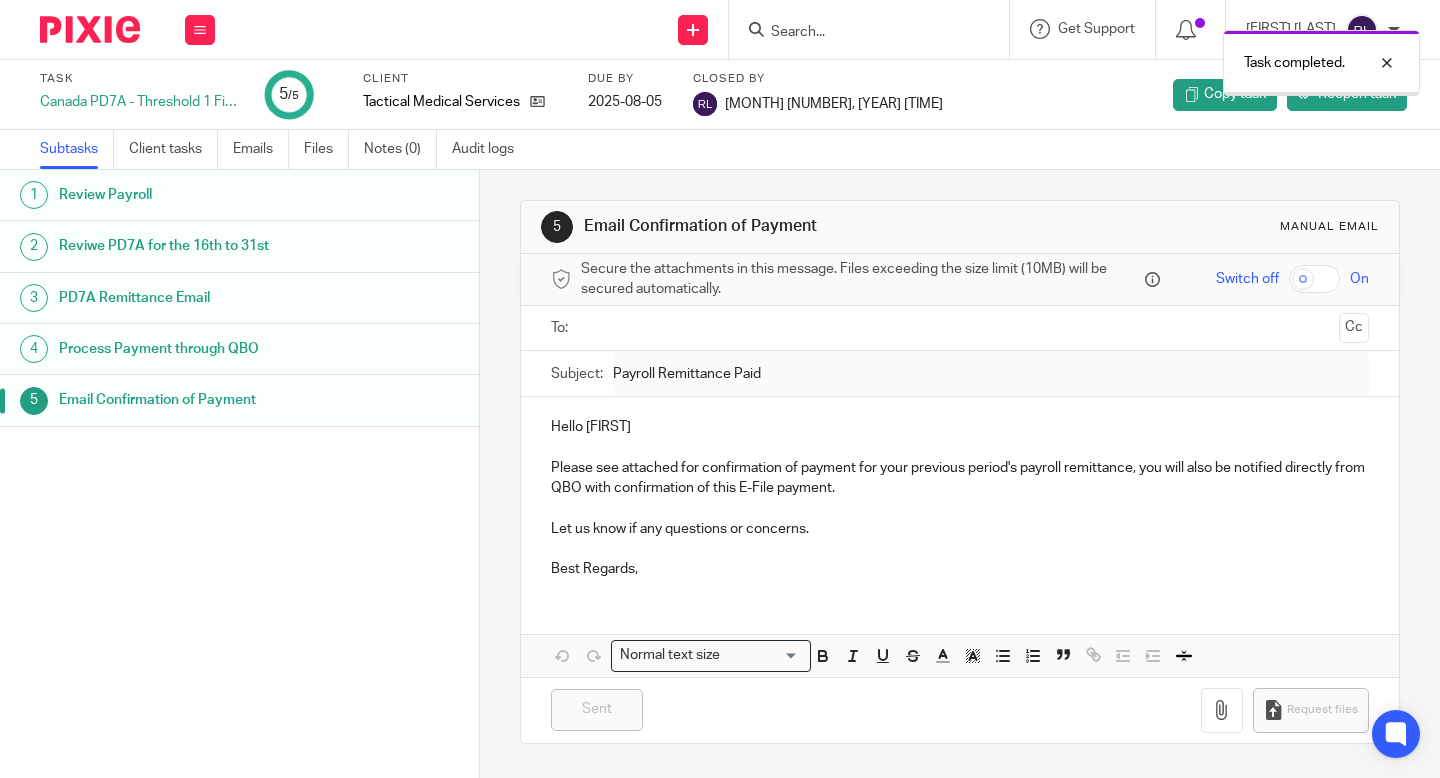 scroll, scrollTop: 0, scrollLeft: 0, axis: both 